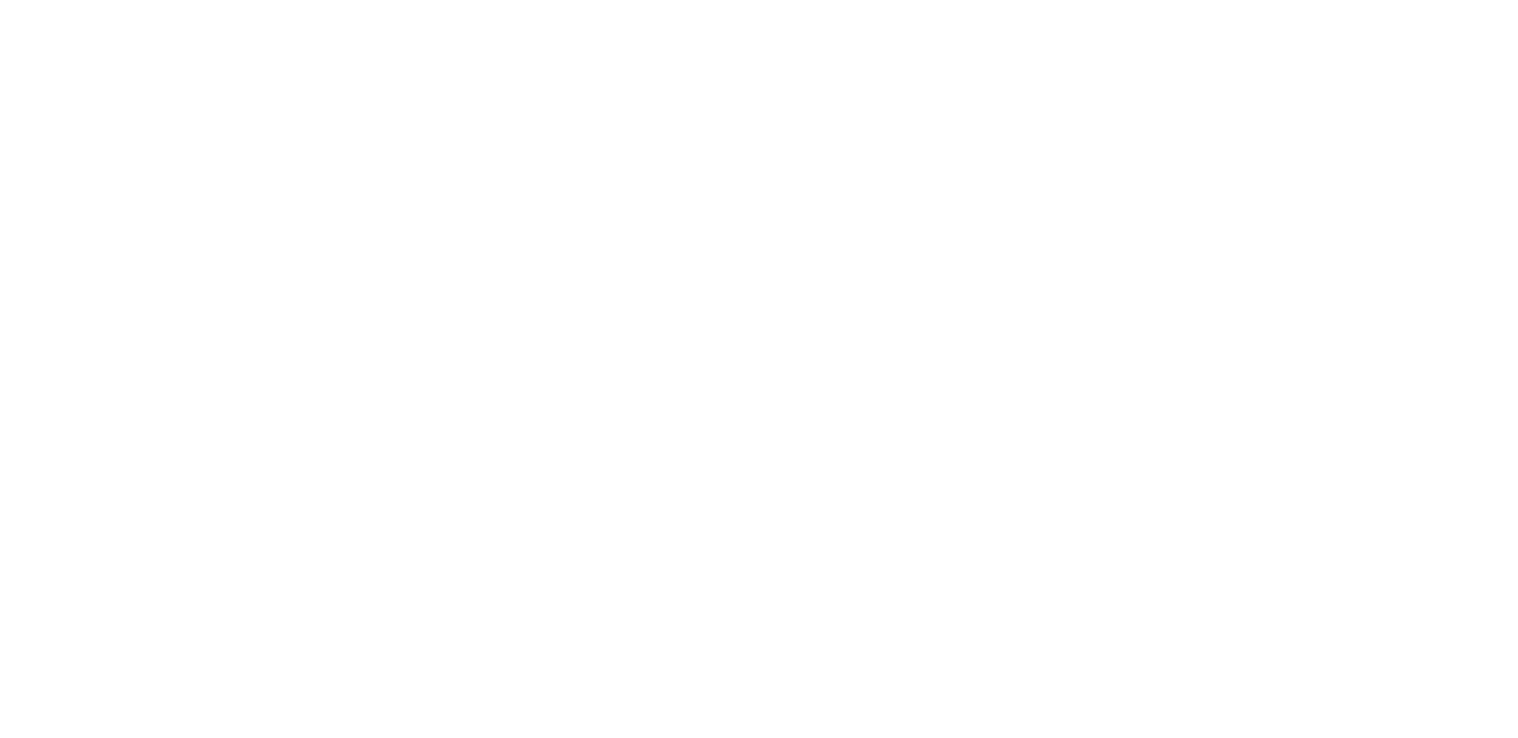 scroll, scrollTop: 0, scrollLeft: 0, axis: both 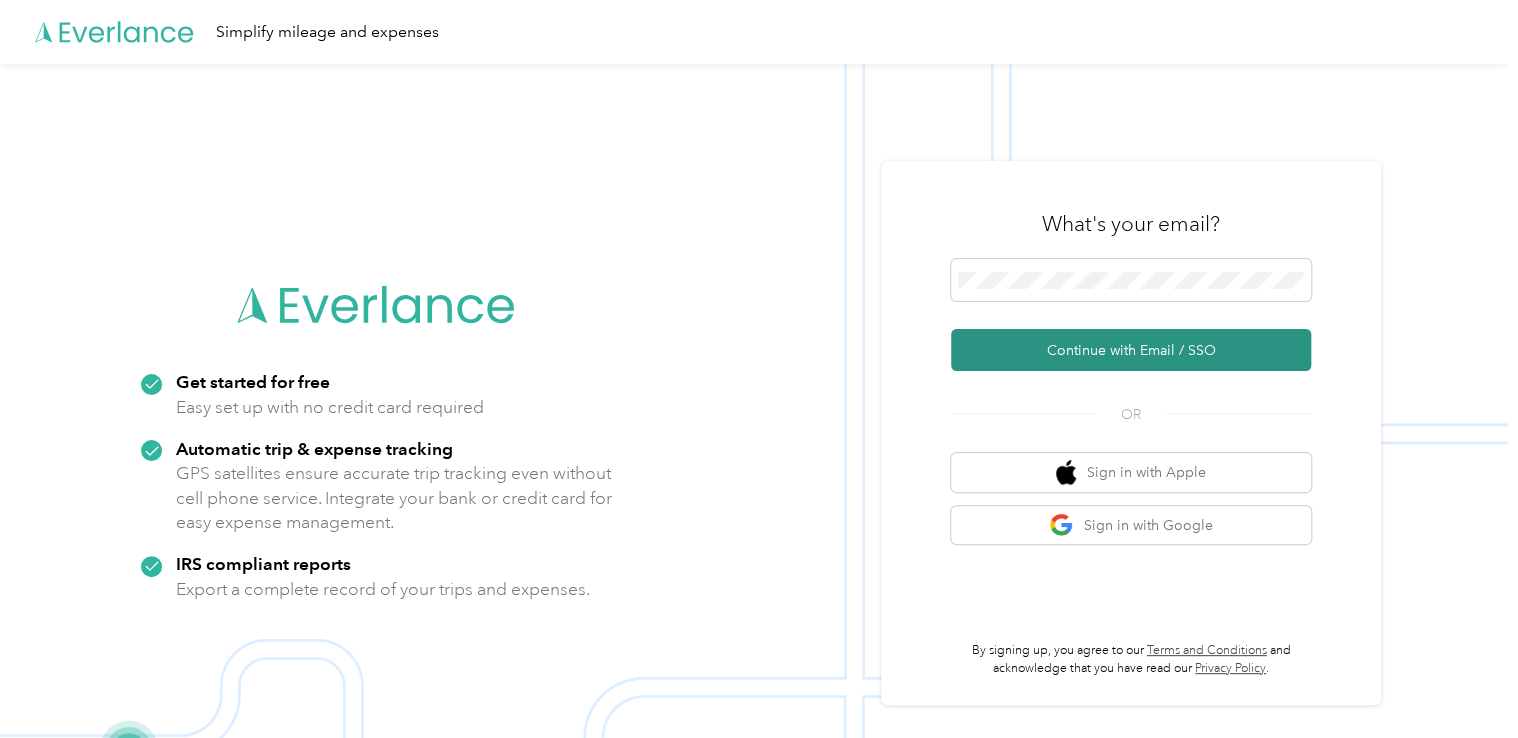 click on "Continue with Email / SSO" at bounding box center [1131, 350] 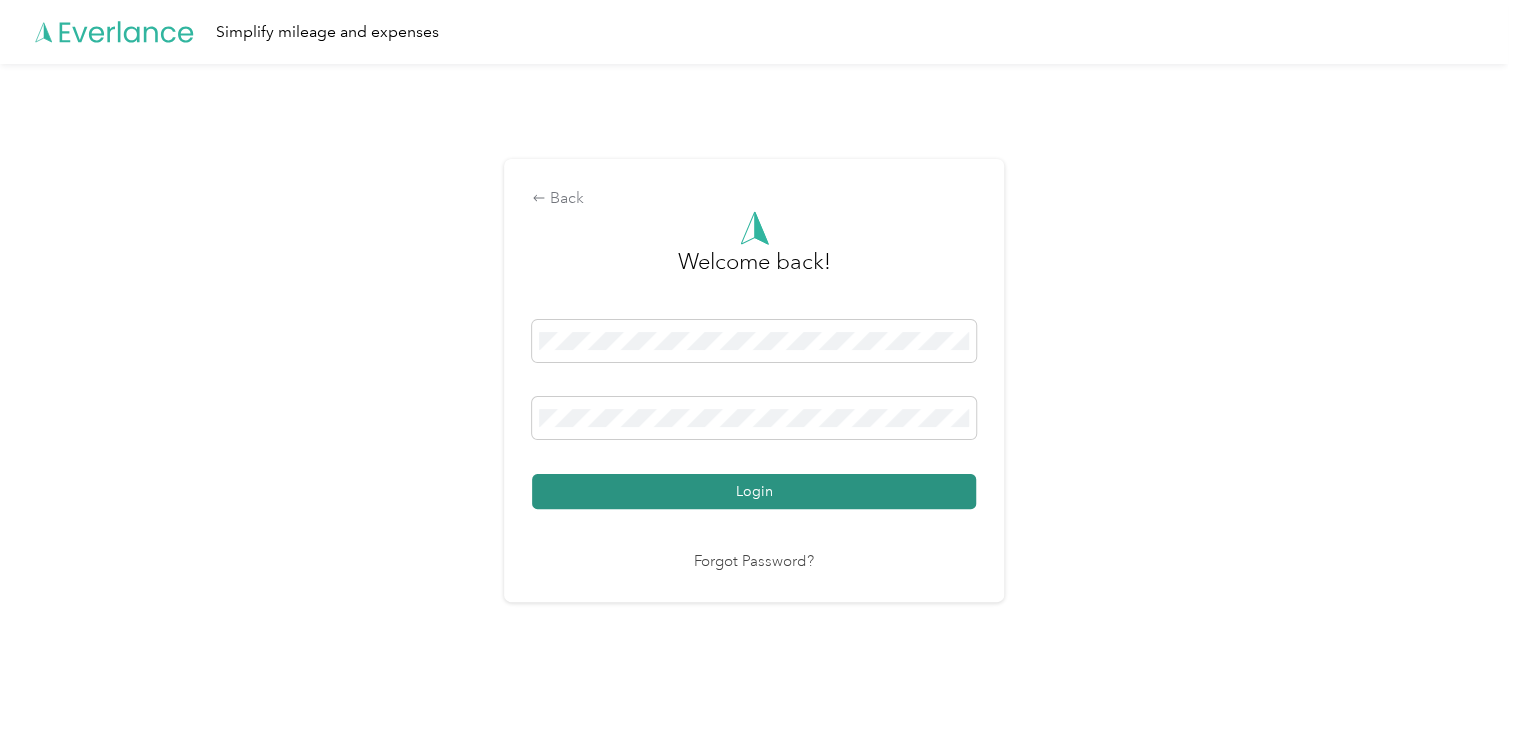 click on "Login" at bounding box center (754, 491) 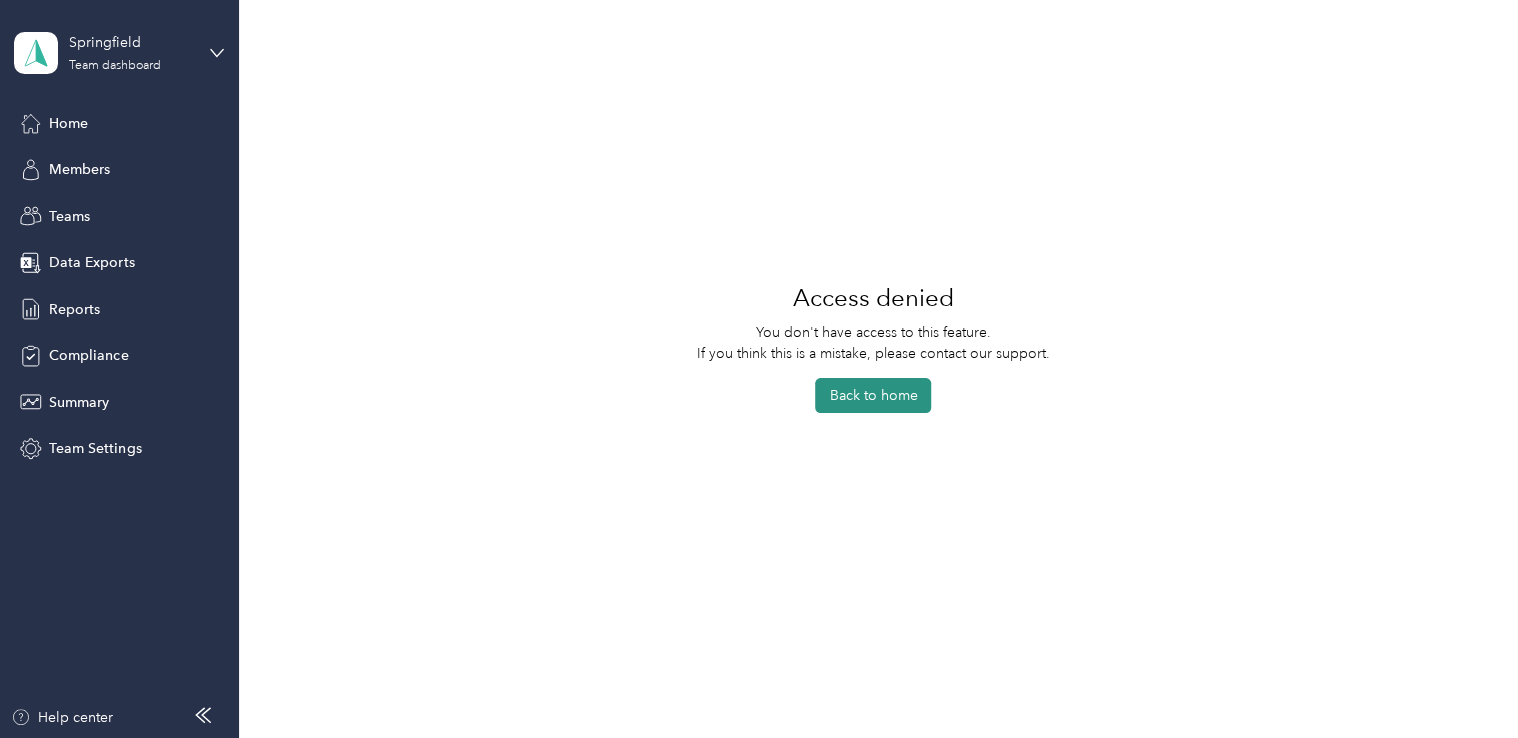 click on "Back to home" at bounding box center (873, 395) 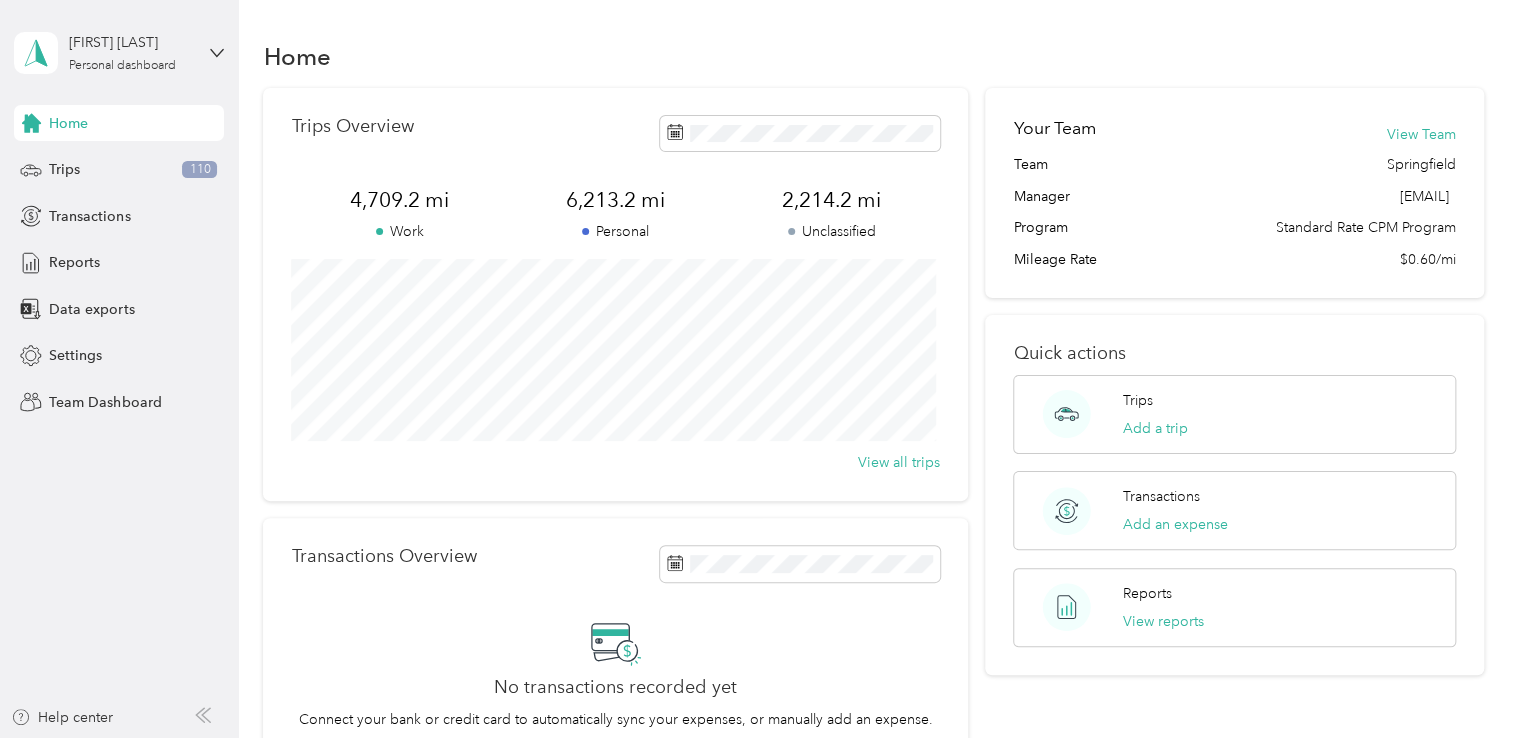drag, startPoint x: 34, startPoint y: 122, endPoint x: 522, endPoint y: 43, distance: 494.35312 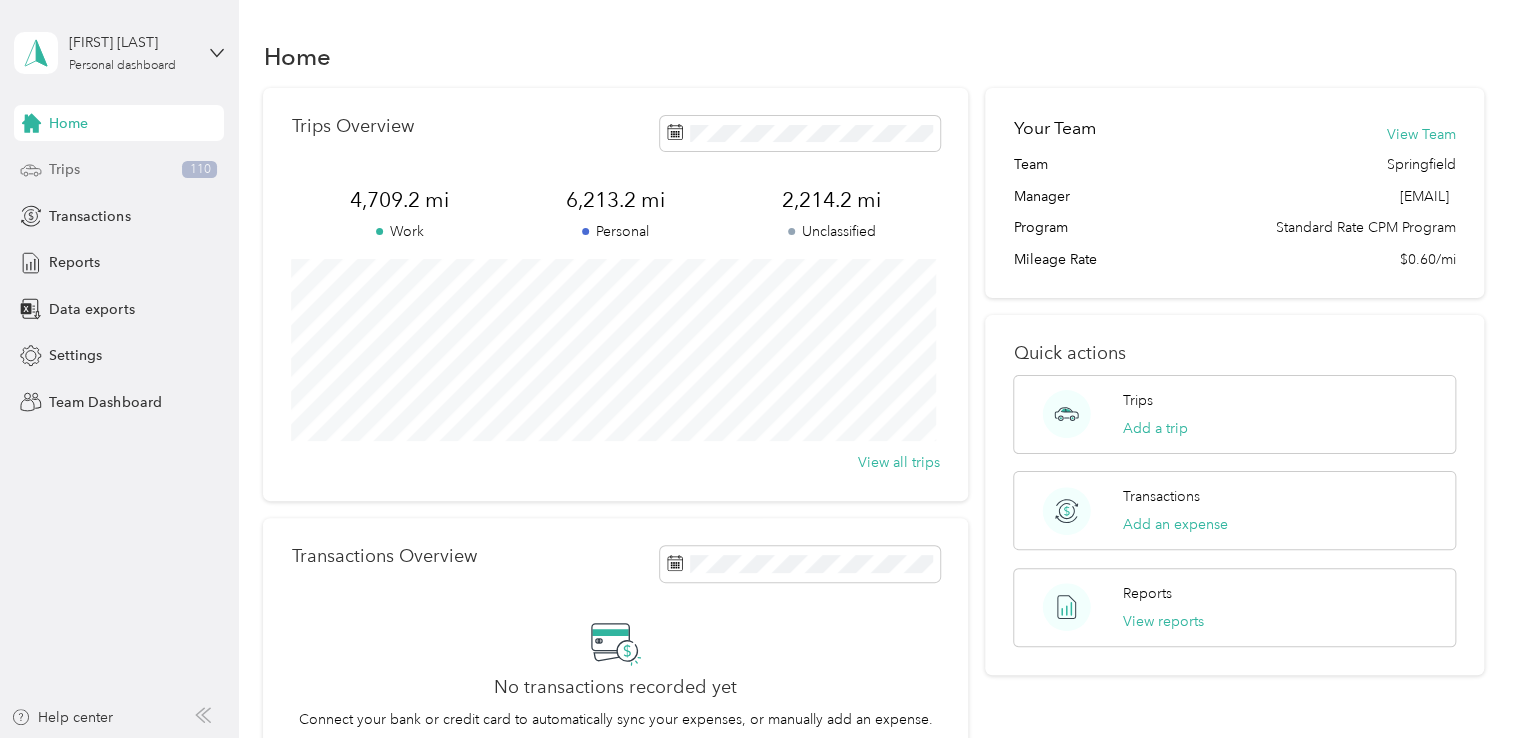 drag, startPoint x: 522, startPoint y: 43, endPoint x: 46, endPoint y: 178, distance: 494.77368 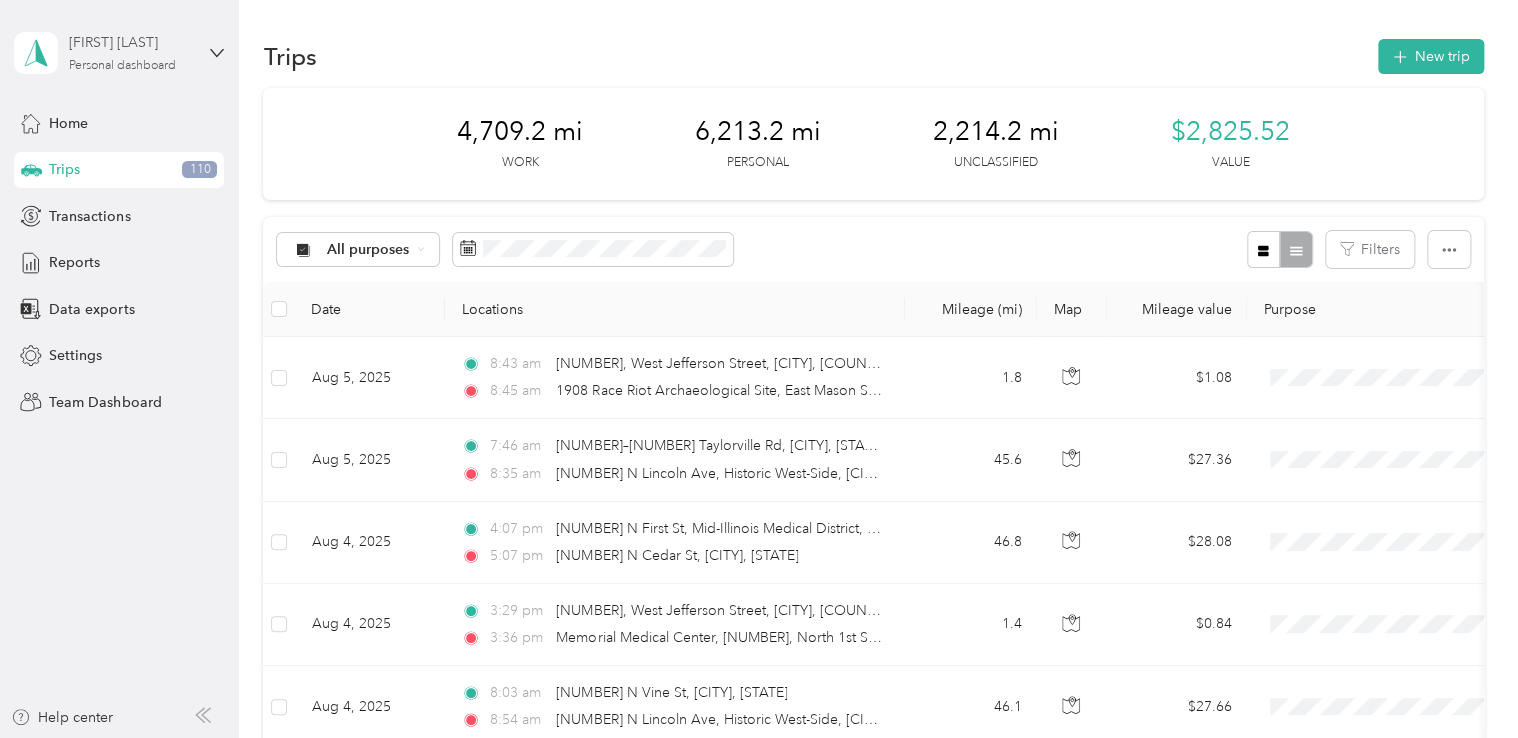 click on "Personal dashboard" at bounding box center (122, 66) 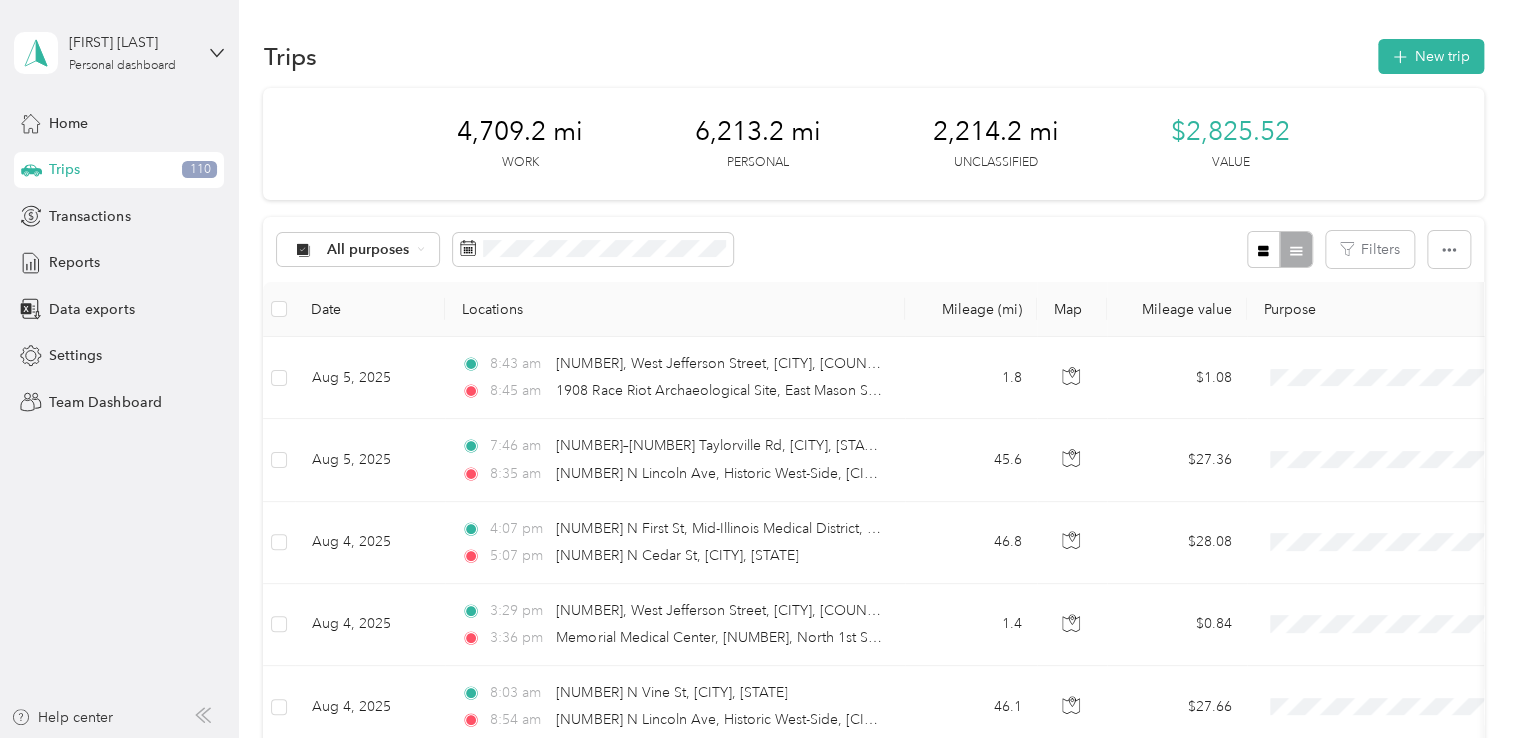 click on "Team dashboard" at bounding box center (85, 164) 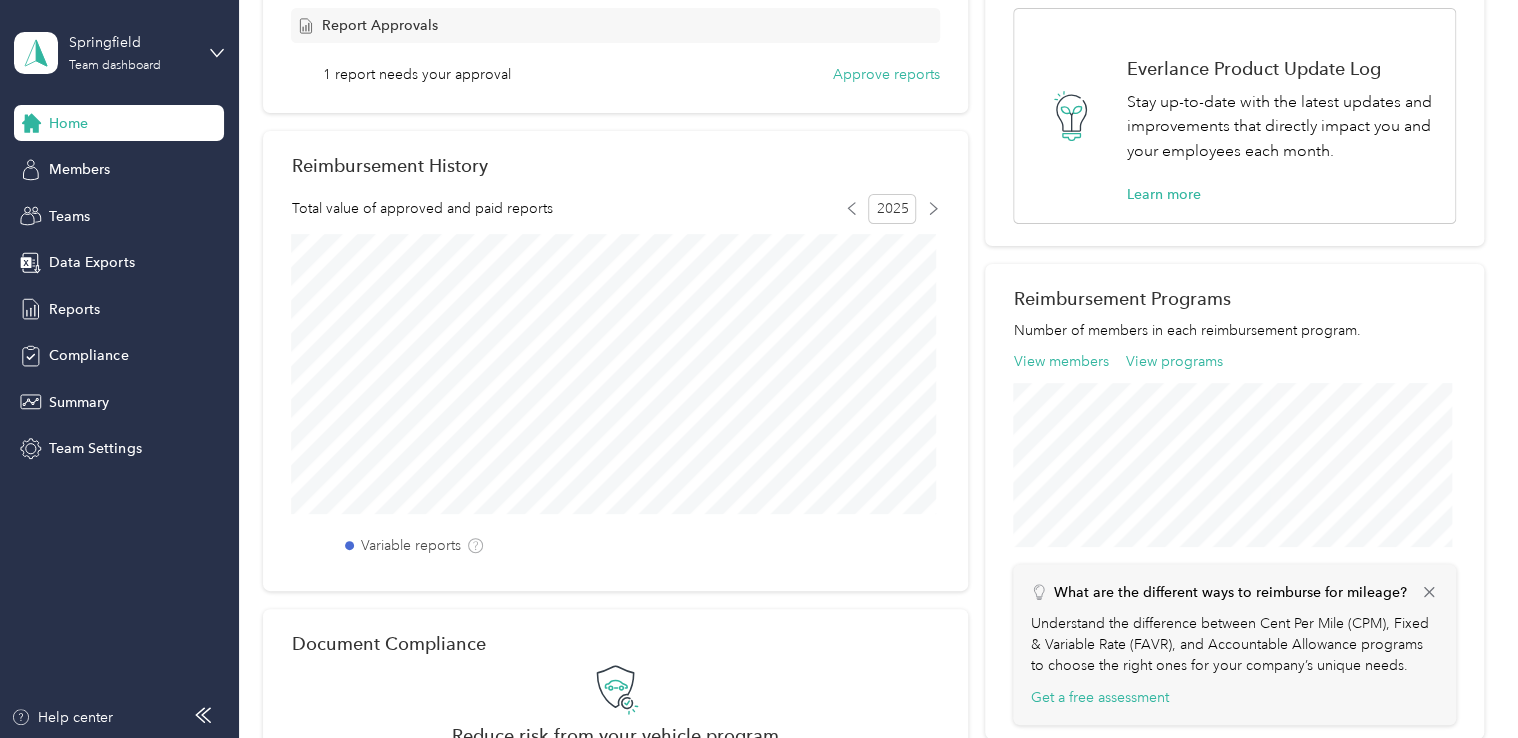 scroll, scrollTop: 129, scrollLeft: 0, axis: vertical 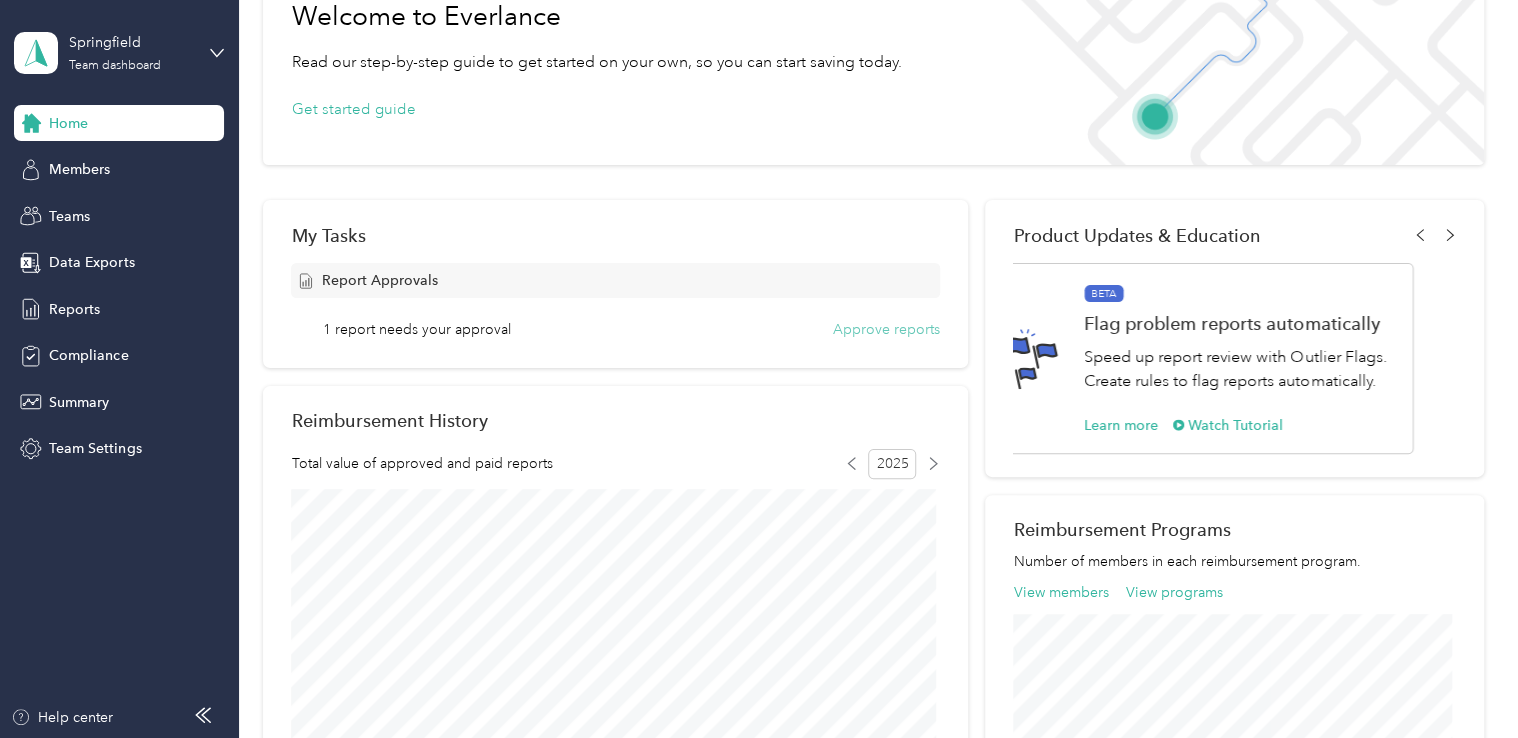 click on "Approve reports" at bounding box center [886, 329] 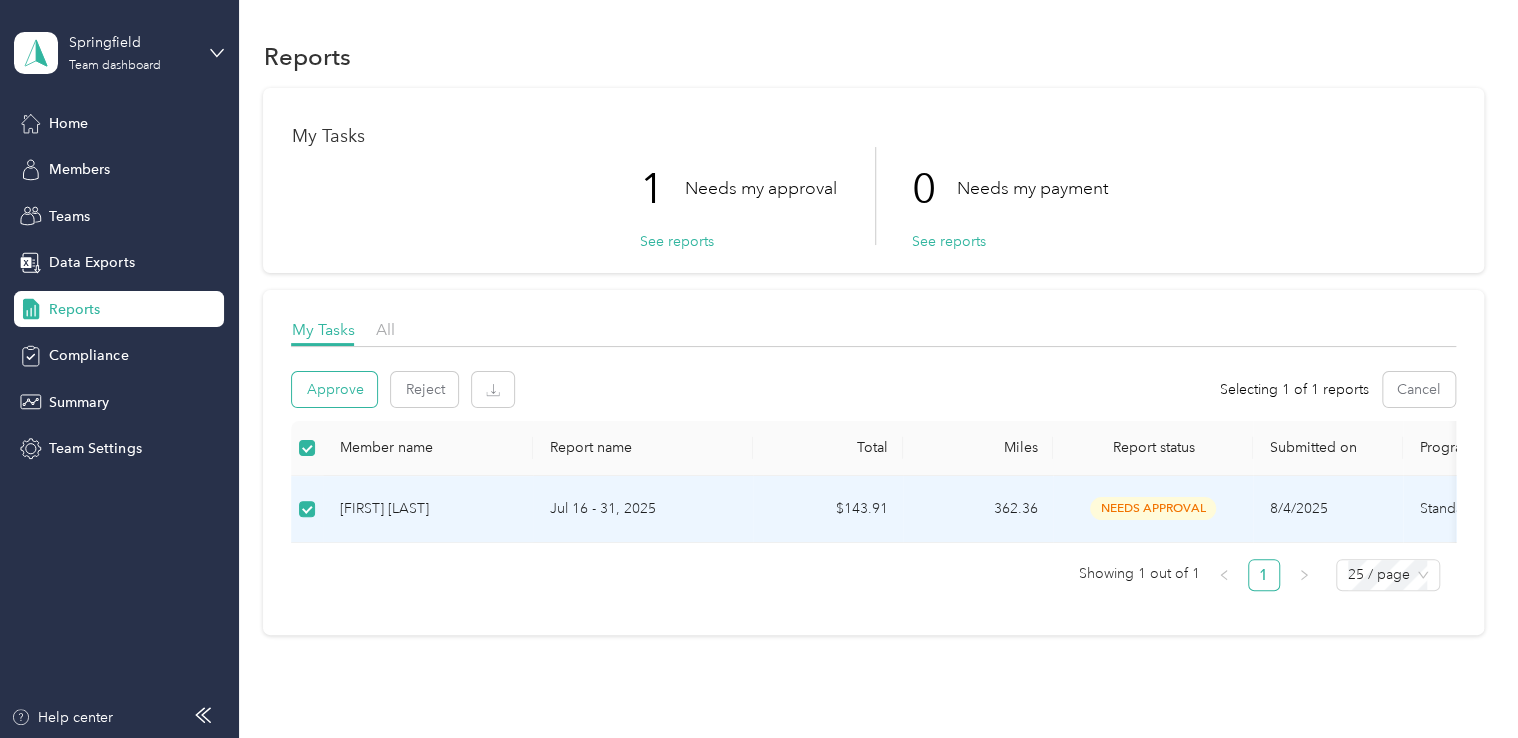 click on "Approve" at bounding box center [334, 389] 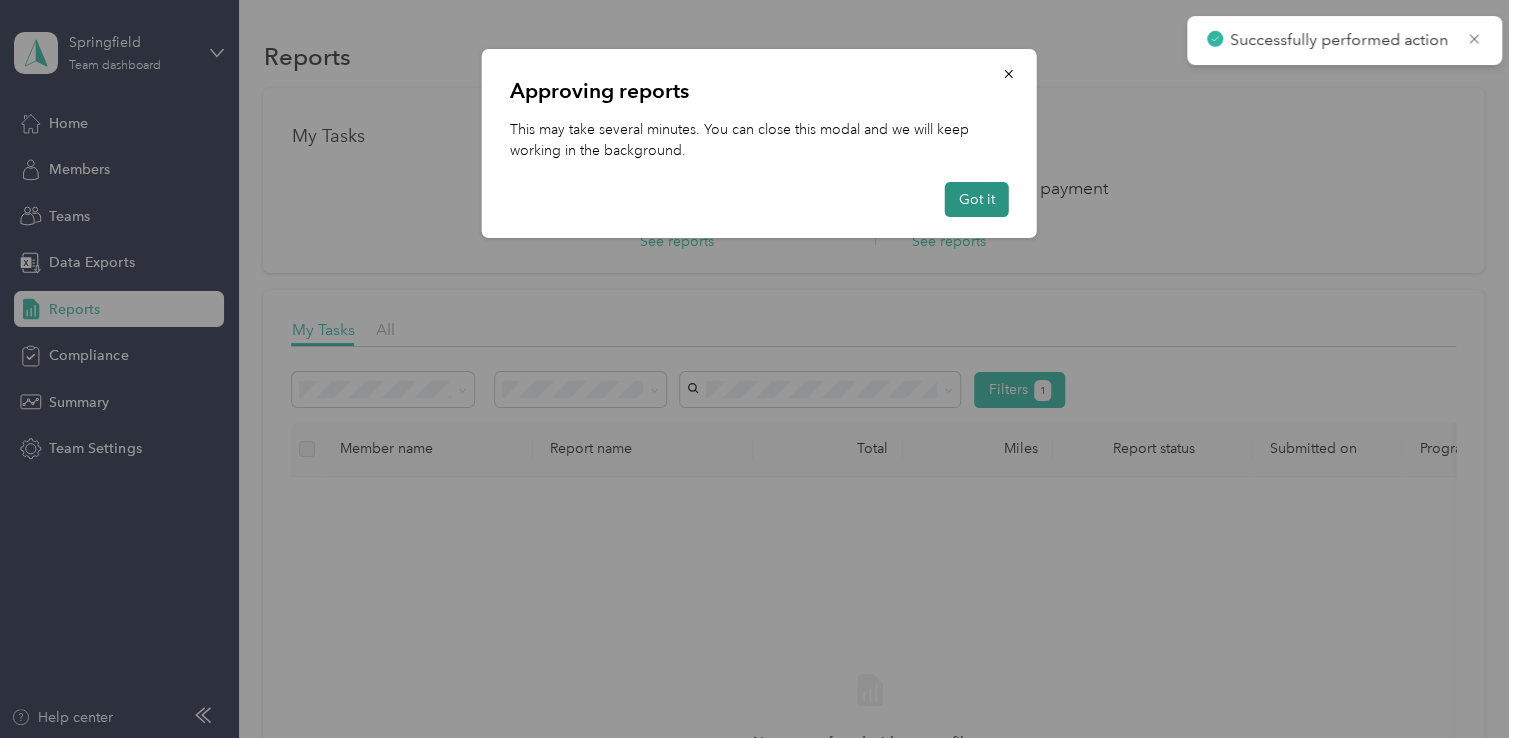 click on "Got it" at bounding box center [977, 199] 